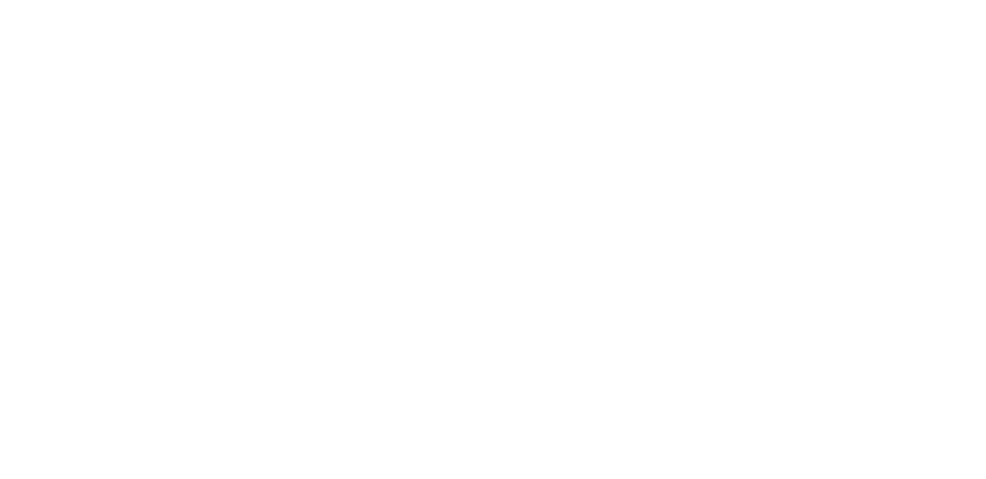 scroll, scrollTop: 0, scrollLeft: 0, axis: both 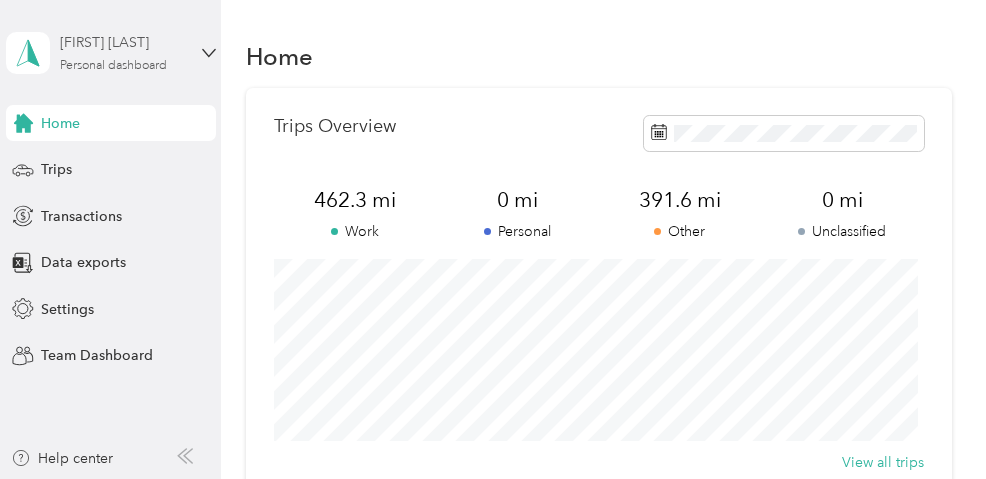 click on "Personal dashboard" at bounding box center (113, 66) 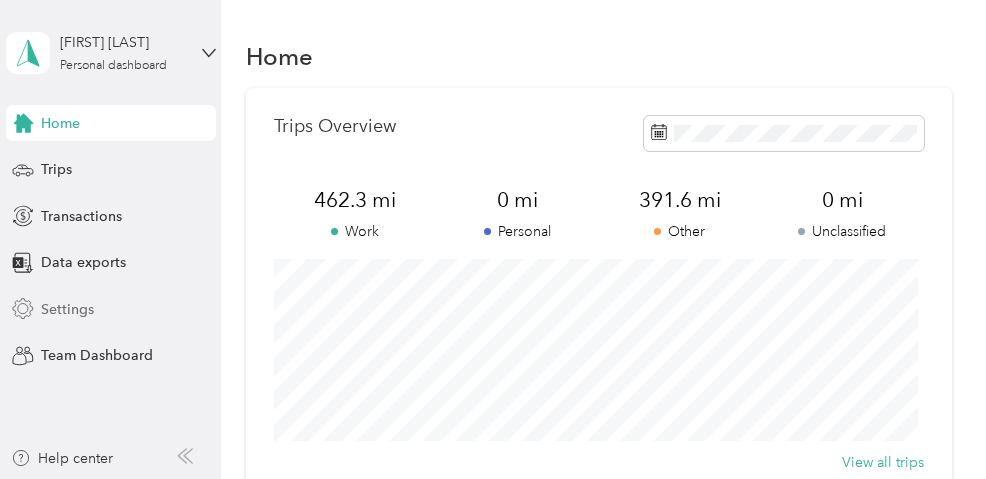click on "Settings" at bounding box center (111, 309) 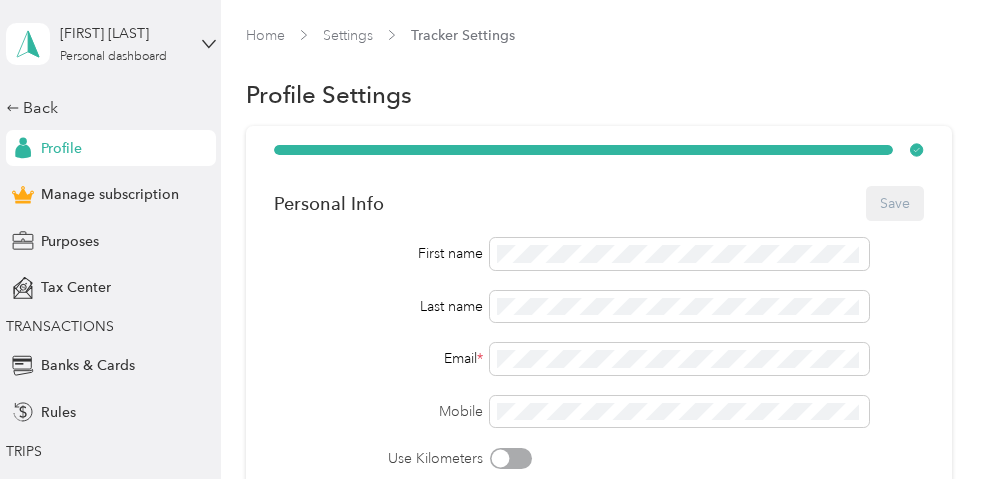 scroll, scrollTop: 0, scrollLeft: 0, axis: both 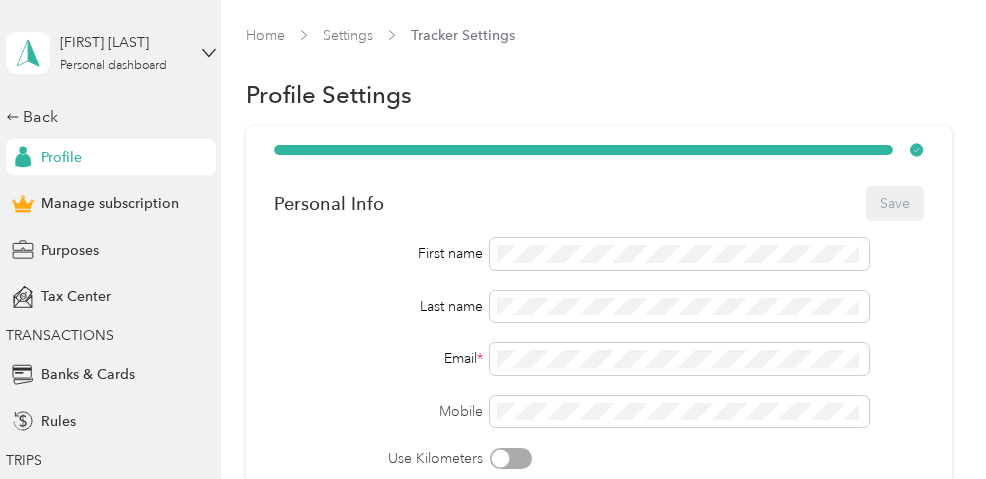 click on "Profile" at bounding box center (111, 157) 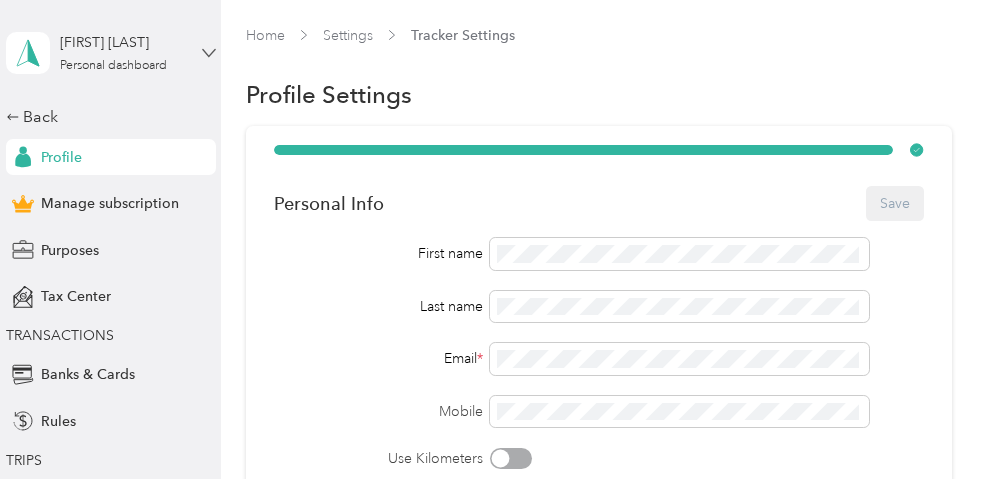 click 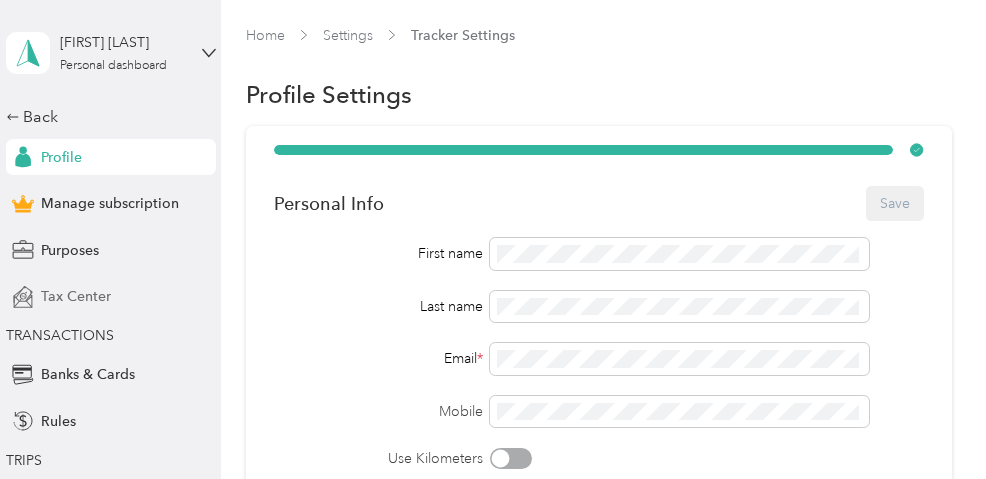 click on "Tax Center" at bounding box center (111, 297) 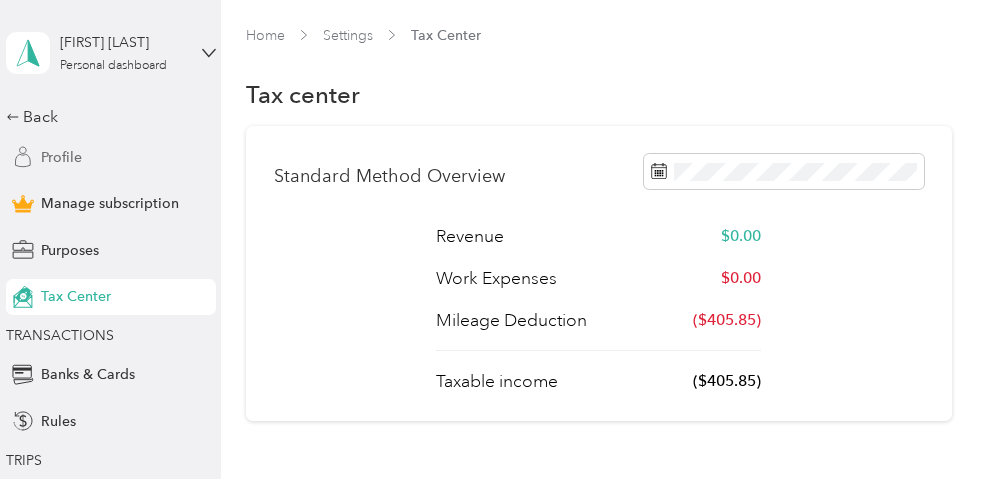 click on "Profile" at bounding box center [111, 157] 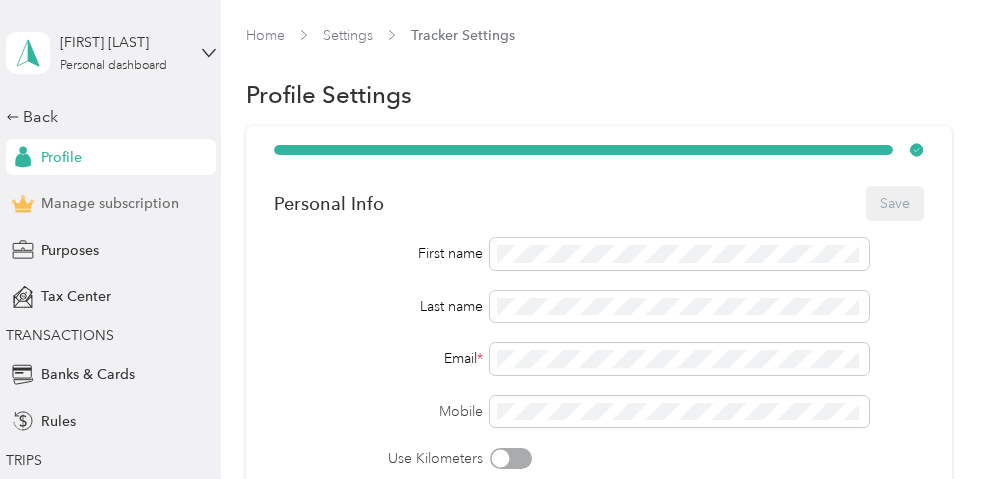 click on "Manage subscription" at bounding box center [110, 203] 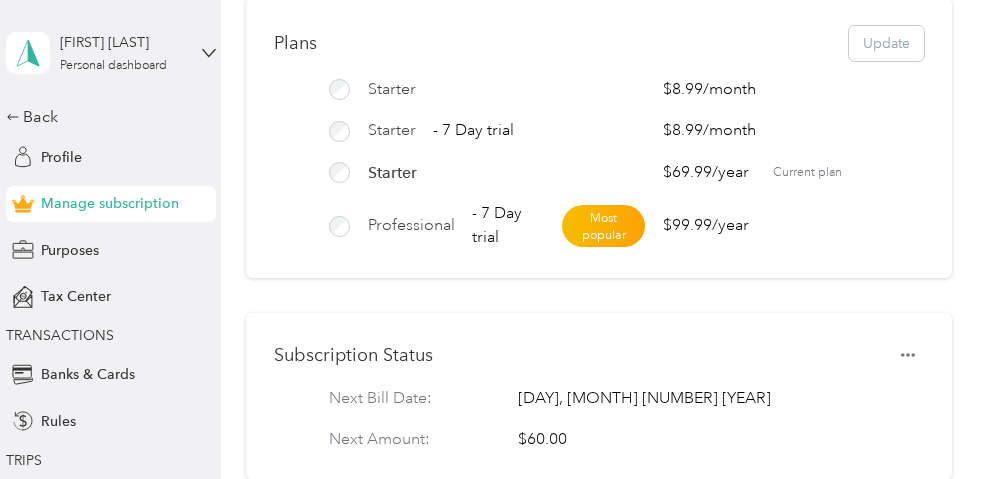 scroll, scrollTop: 100, scrollLeft: 0, axis: vertical 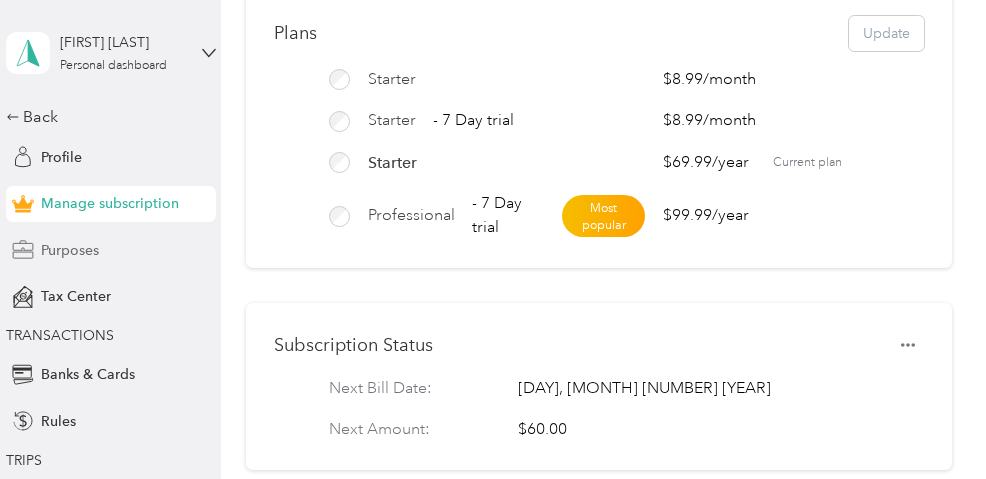 click on "Purposes" at bounding box center (111, 250) 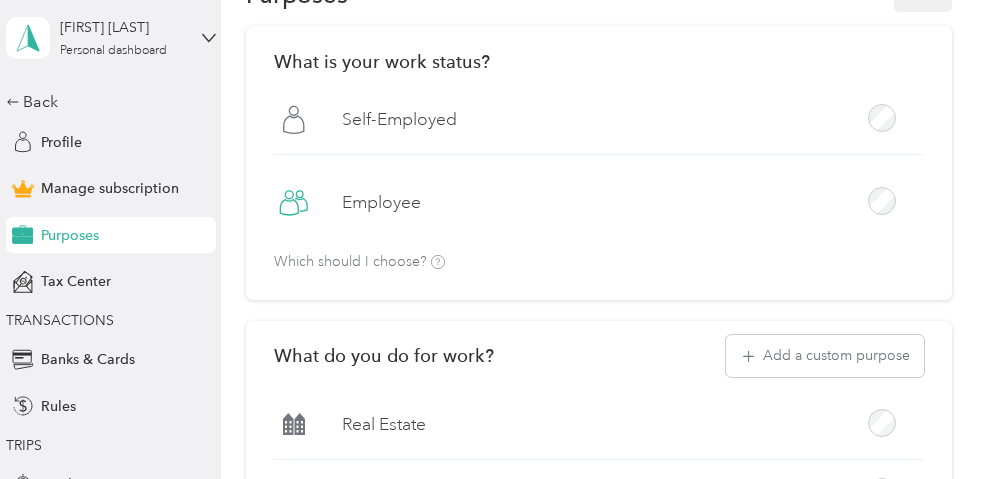 scroll, scrollTop: 0, scrollLeft: 0, axis: both 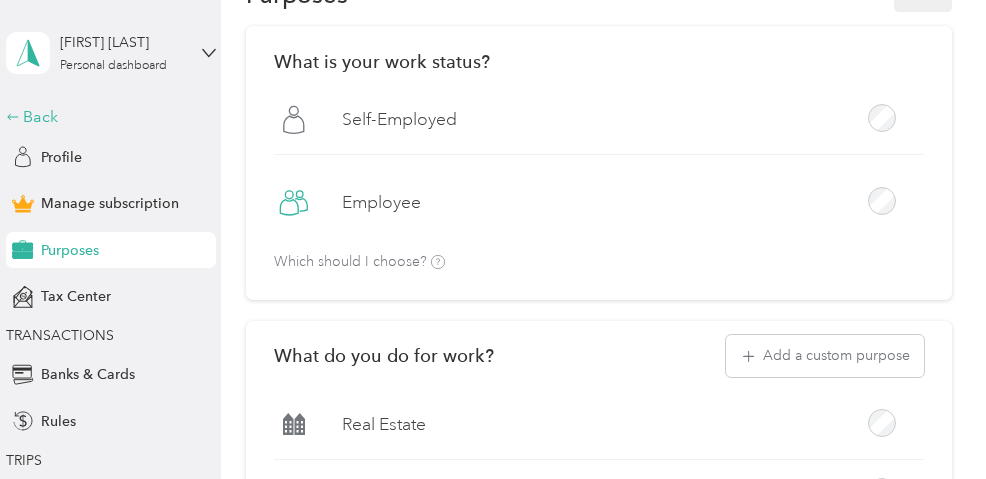 click on "Back" at bounding box center (106, 117) 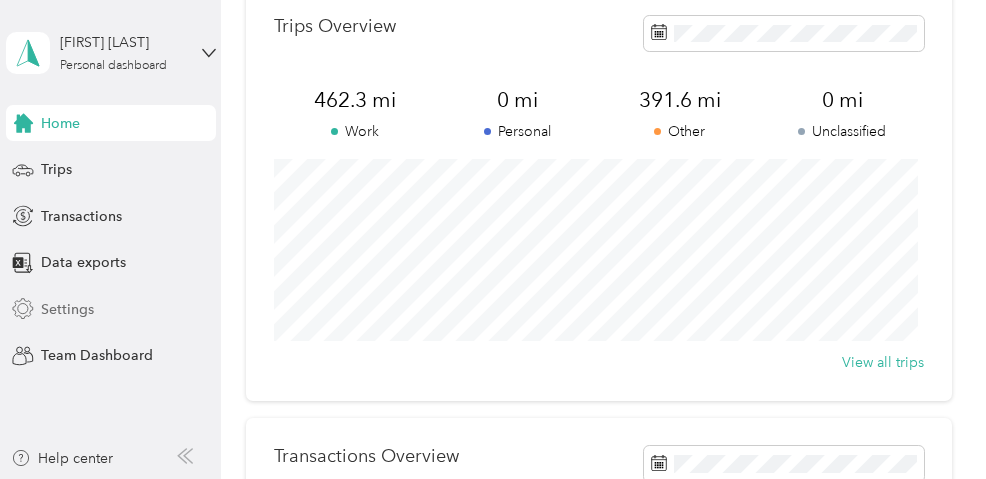 click on "Settings" at bounding box center (67, 309) 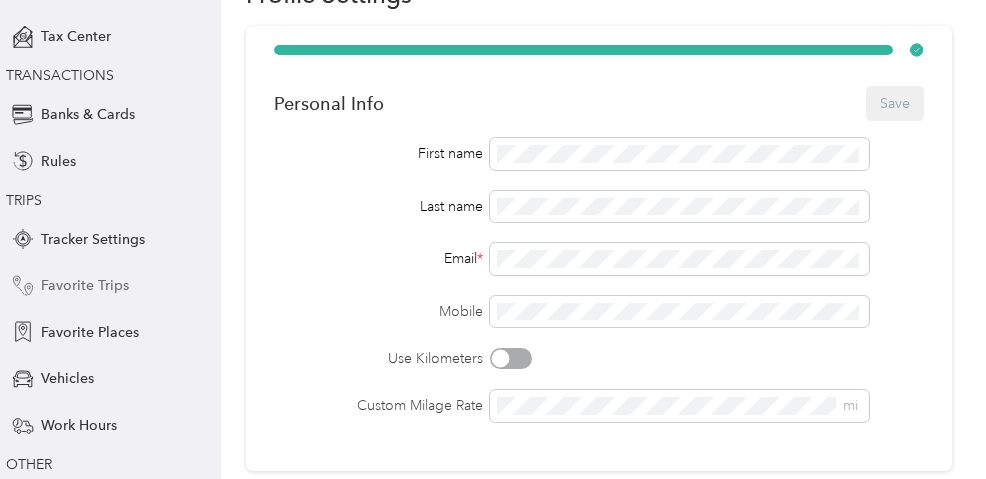 scroll, scrollTop: 251, scrollLeft: 0, axis: vertical 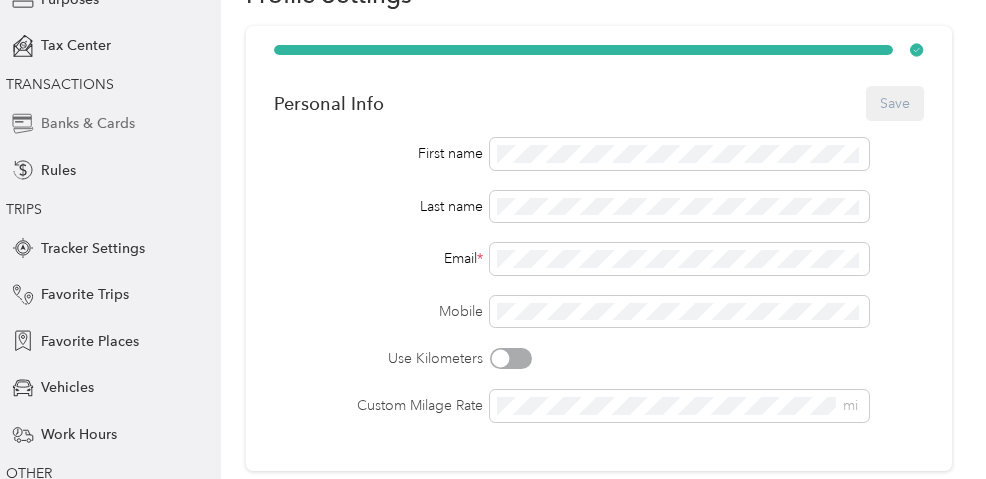 click on "Banks & Cards" at bounding box center (88, 123) 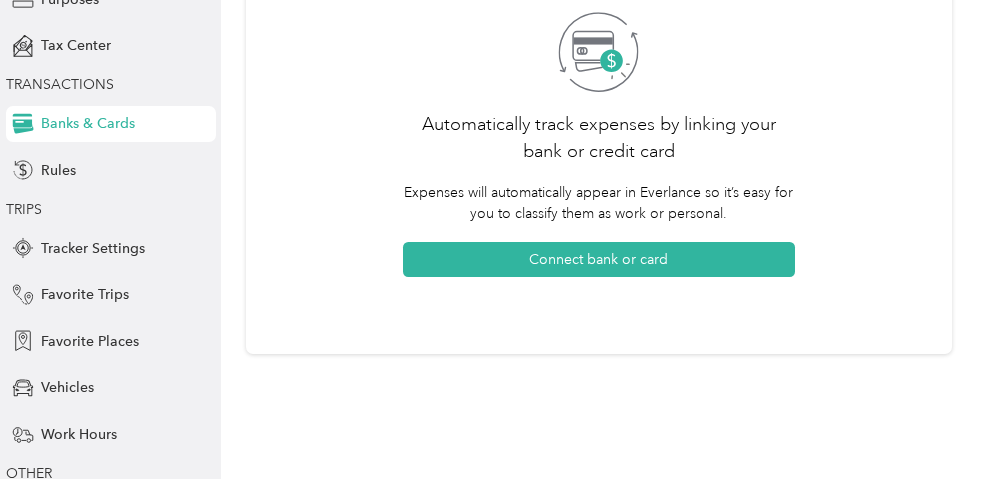 scroll, scrollTop: 200, scrollLeft: 0, axis: vertical 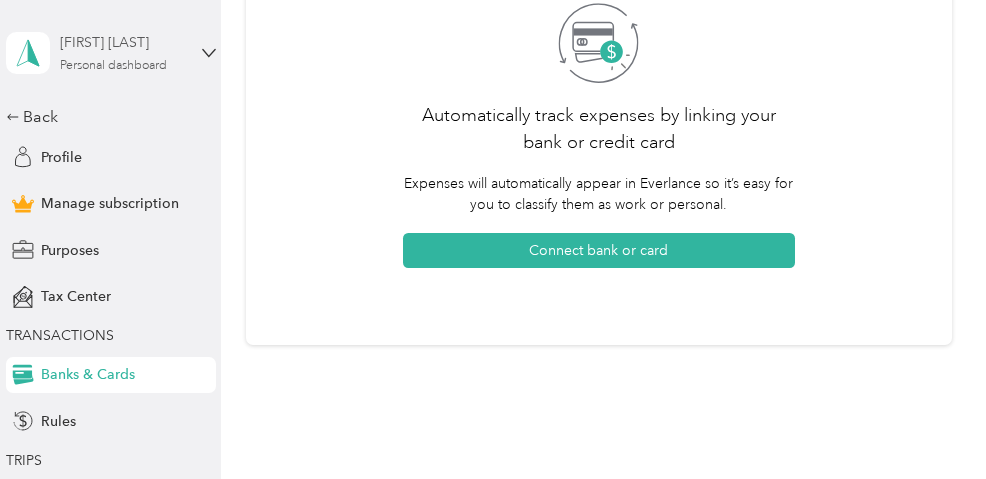 click on "[FIRST] [LAST]" at bounding box center [122, 42] 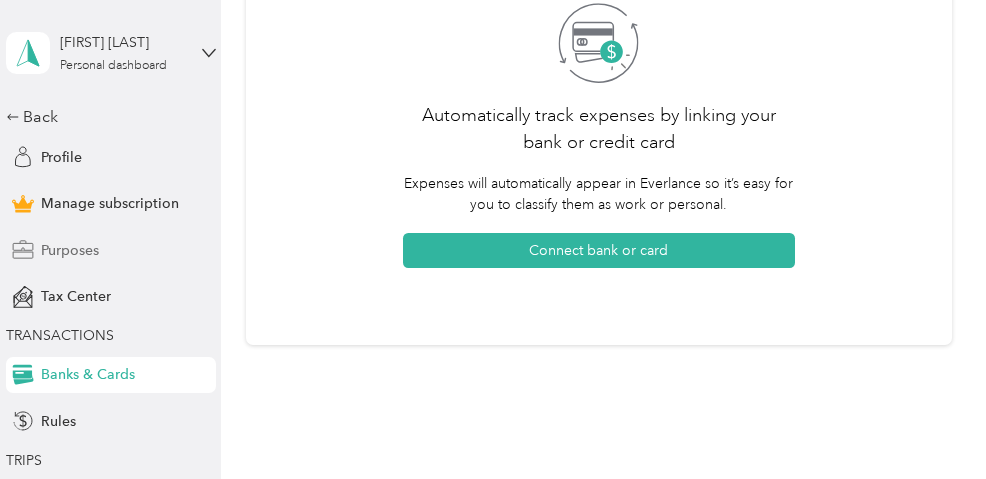 drag, startPoint x: 108, startPoint y: 294, endPoint x: 90, endPoint y: 244, distance: 53.14132 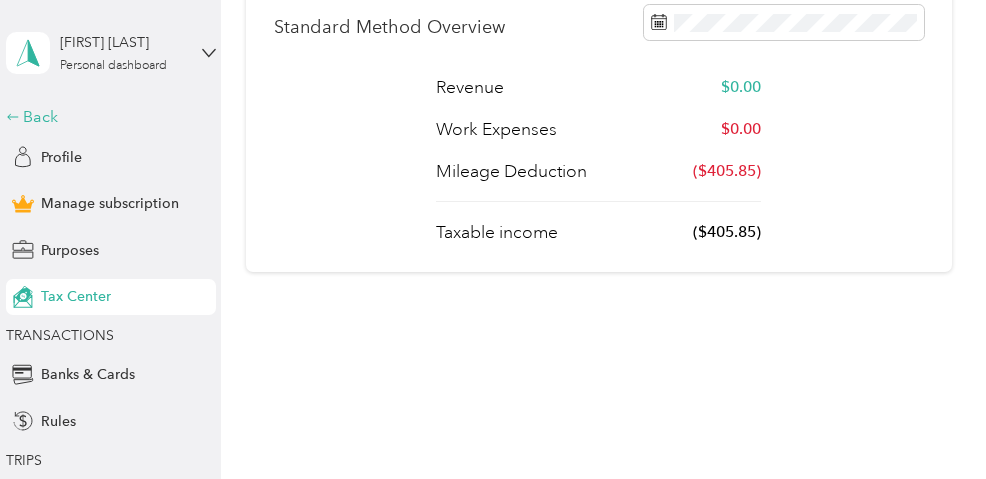 click on "Back" at bounding box center (106, 117) 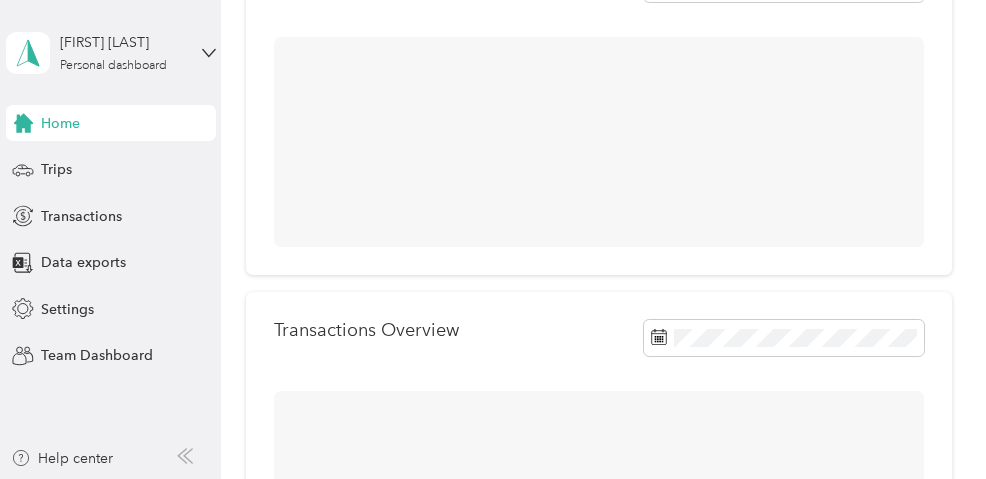 scroll, scrollTop: 200, scrollLeft: 0, axis: vertical 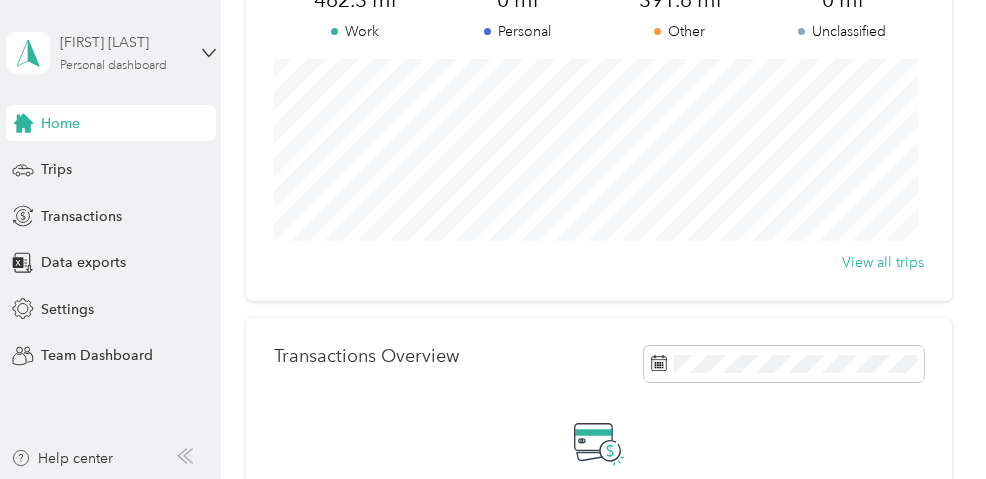 click on "Personal dashboard" at bounding box center (113, 66) 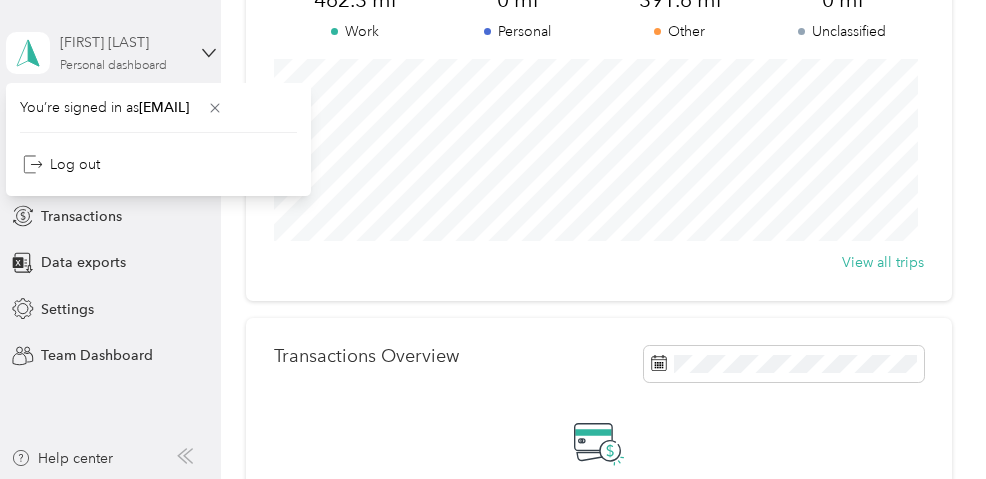 click on "Personal dashboard" at bounding box center [113, 66] 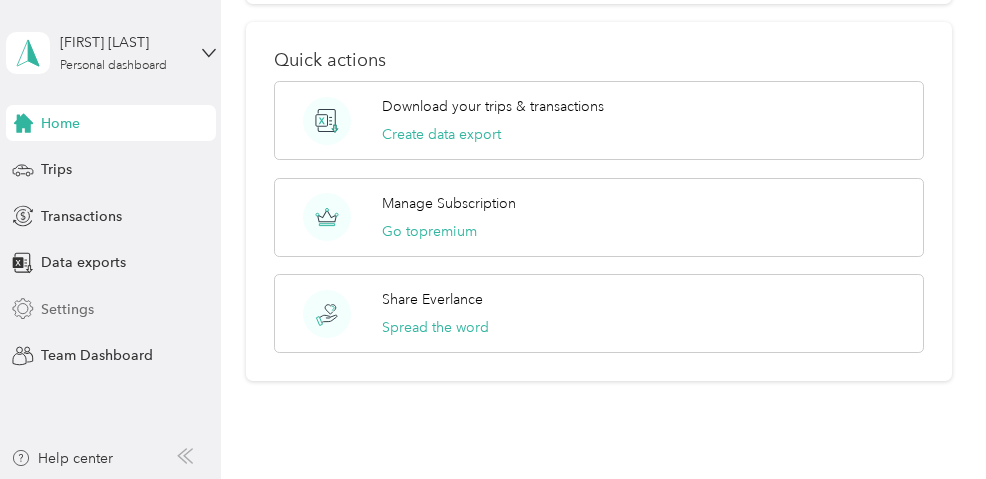 scroll, scrollTop: 794, scrollLeft: 0, axis: vertical 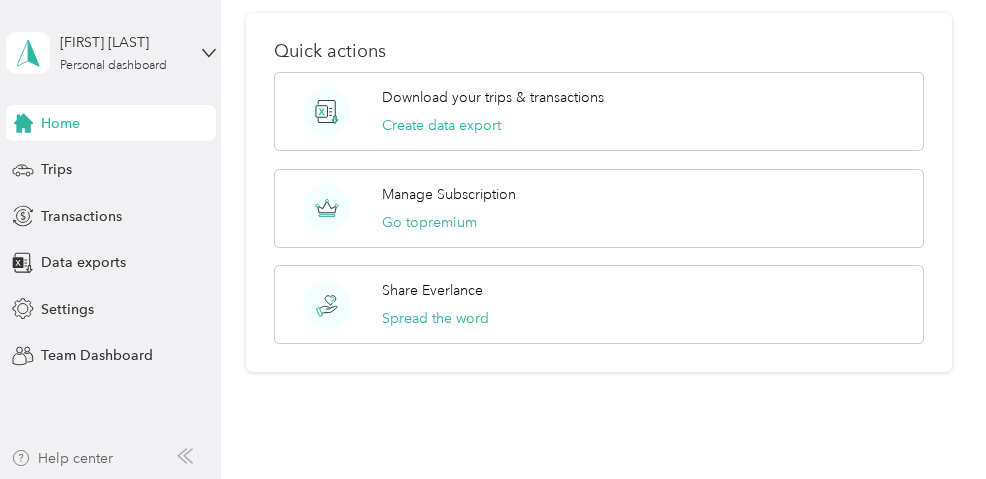 click on "Help center" at bounding box center [62, 458] 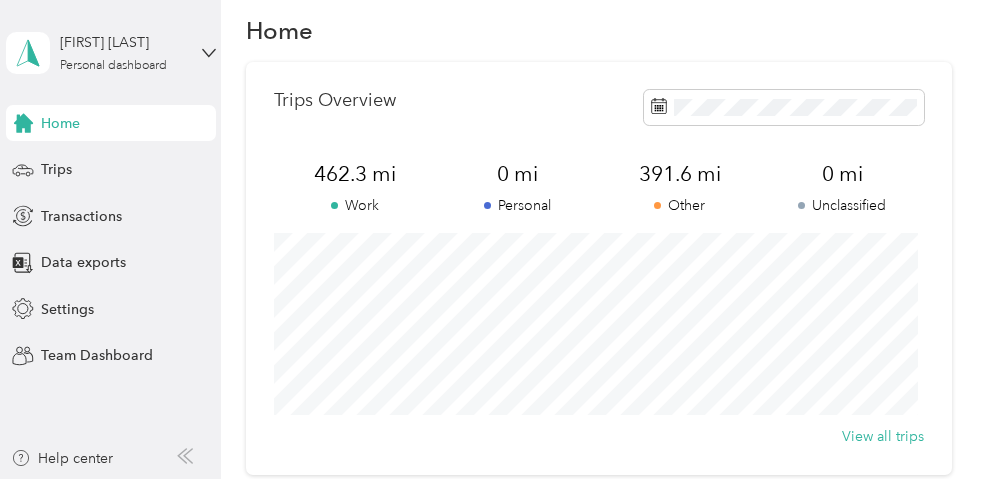 scroll, scrollTop: 0, scrollLeft: 0, axis: both 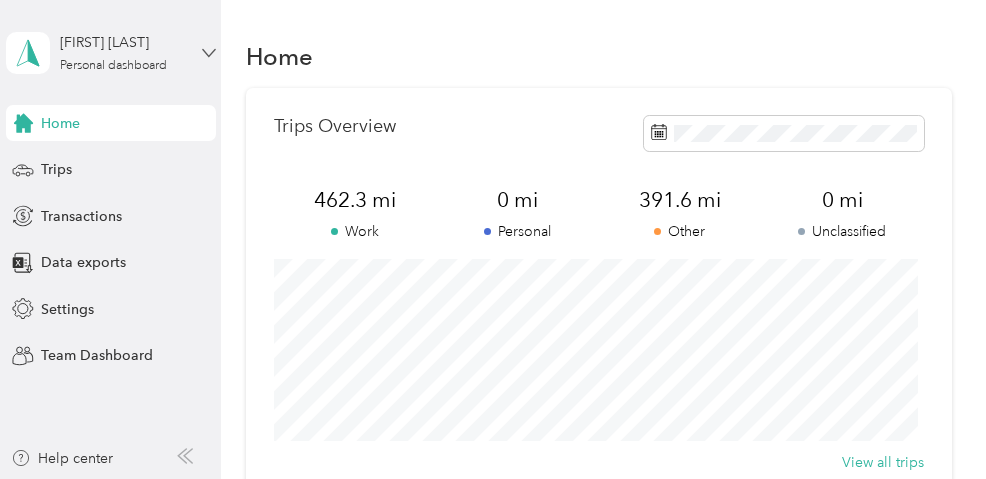 click 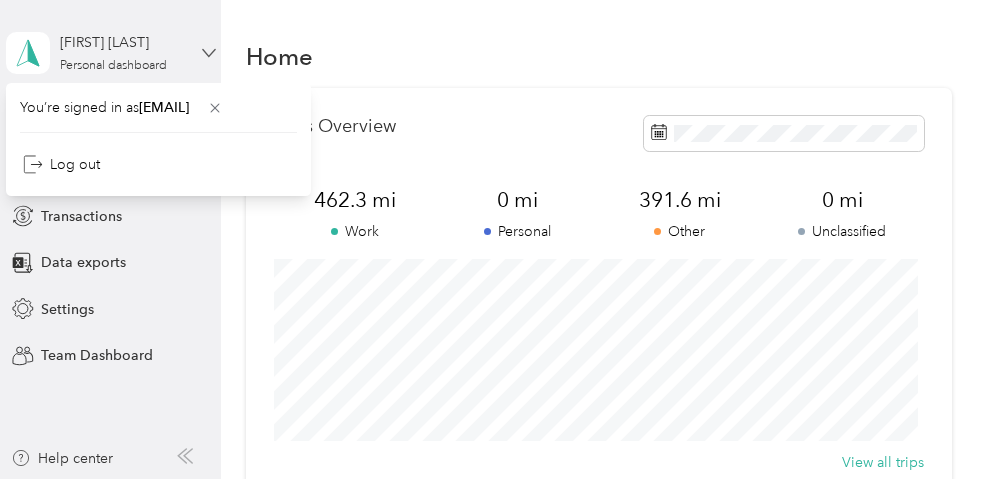 click 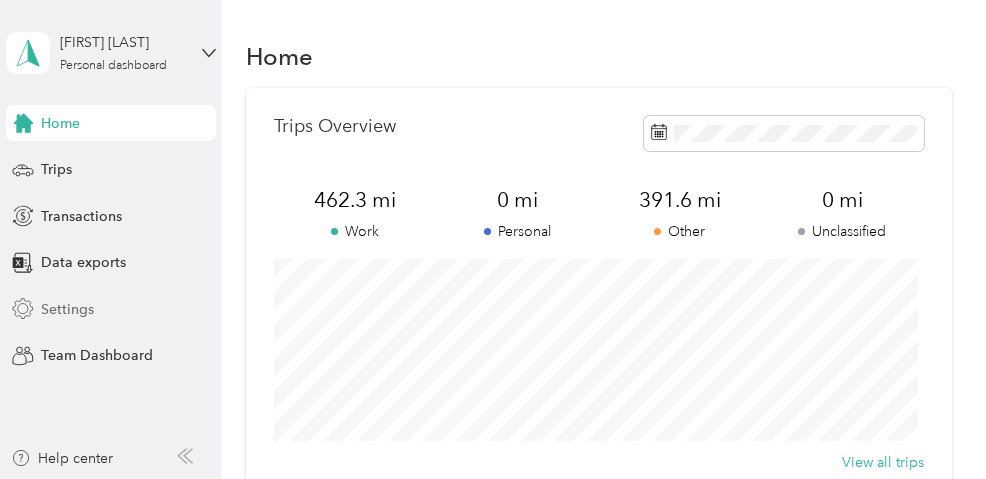 click on "Settings" at bounding box center (67, 309) 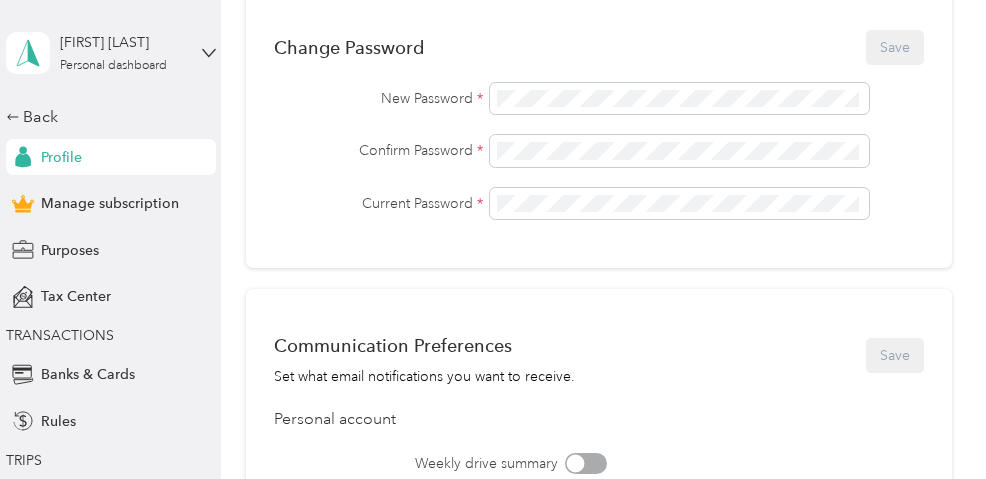 scroll, scrollTop: 500, scrollLeft: 0, axis: vertical 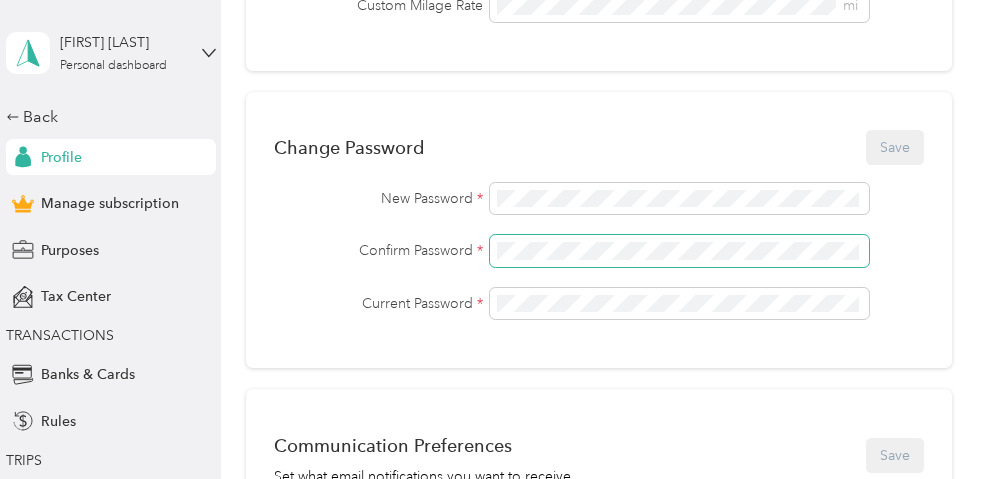 click at bounding box center (679, 251) 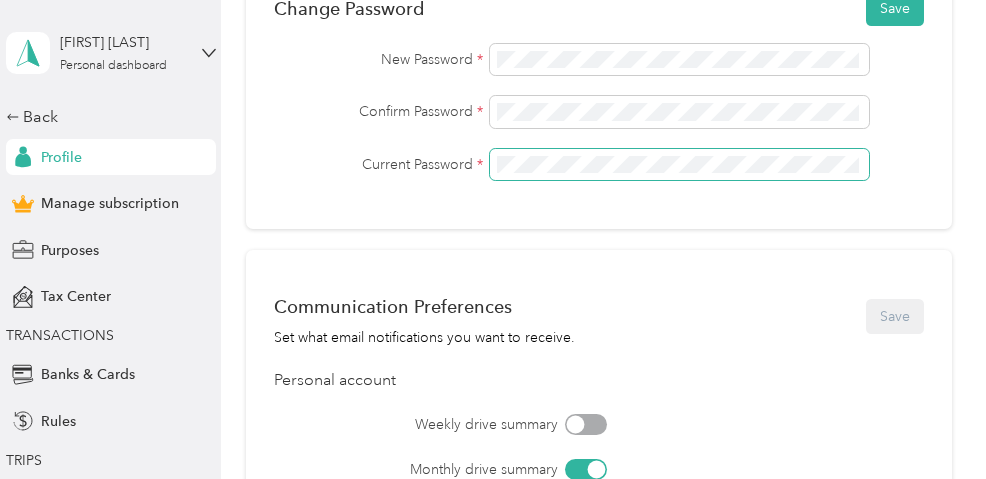 scroll, scrollTop: 600, scrollLeft: 0, axis: vertical 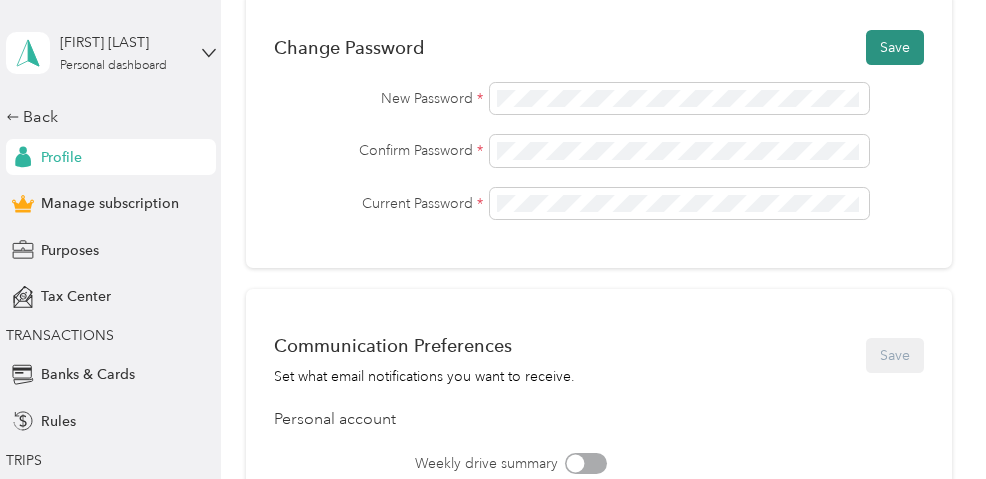 click on "Save" at bounding box center [895, 47] 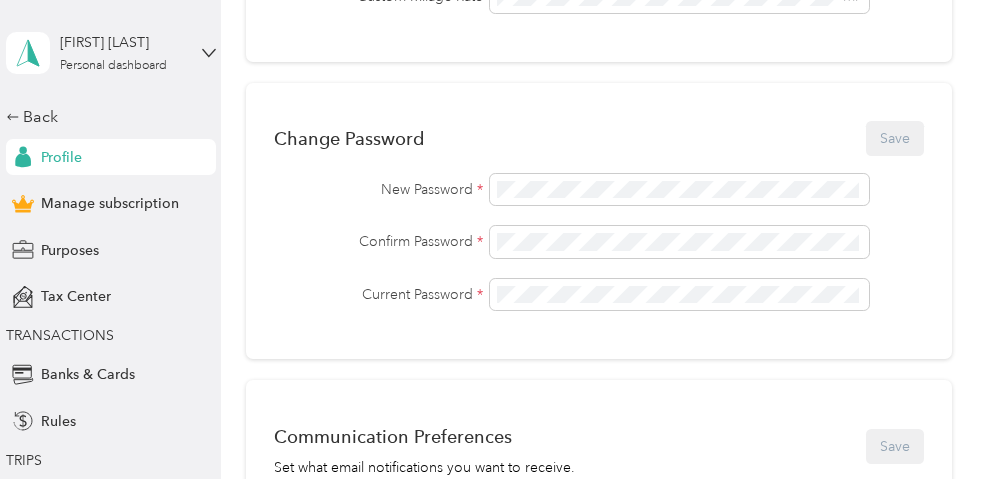 scroll, scrollTop: 500, scrollLeft: 0, axis: vertical 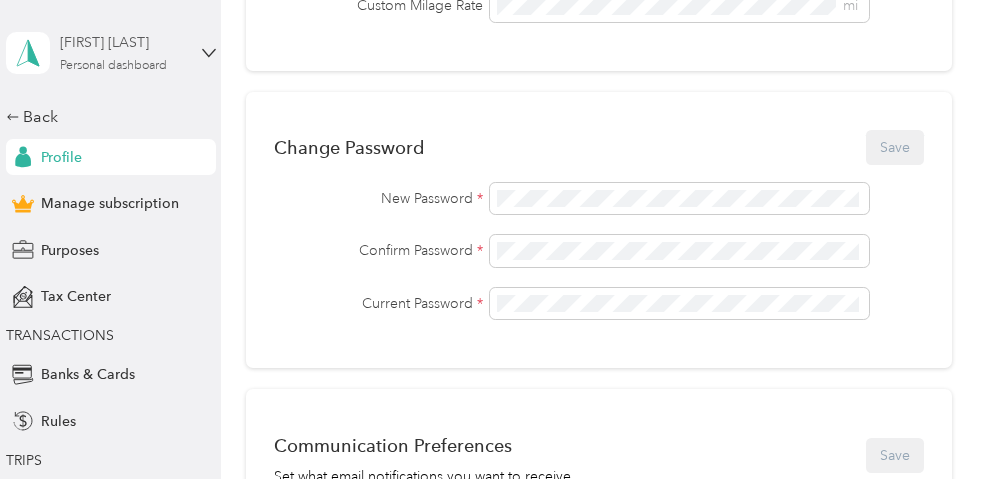 click on "[FIRST] [LAST]" at bounding box center [122, 42] 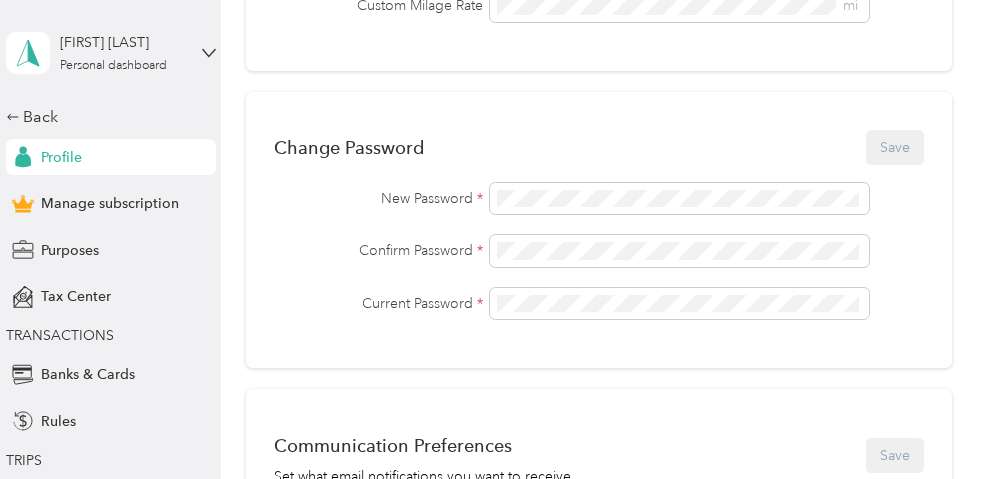 click on "You’re signed in as [EMAIL] Log out" at bounding box center [152, 139] 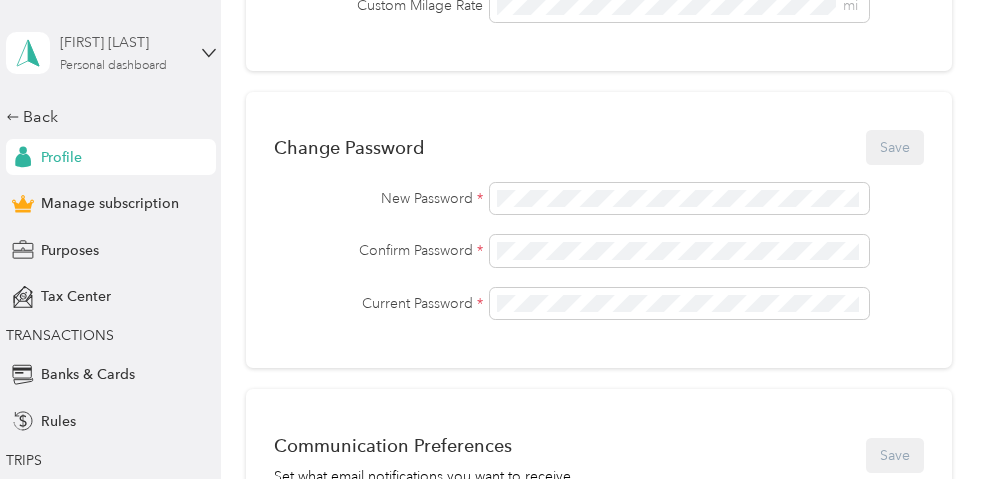 click on "Personal dashboard" at bounding box center [113, 66] 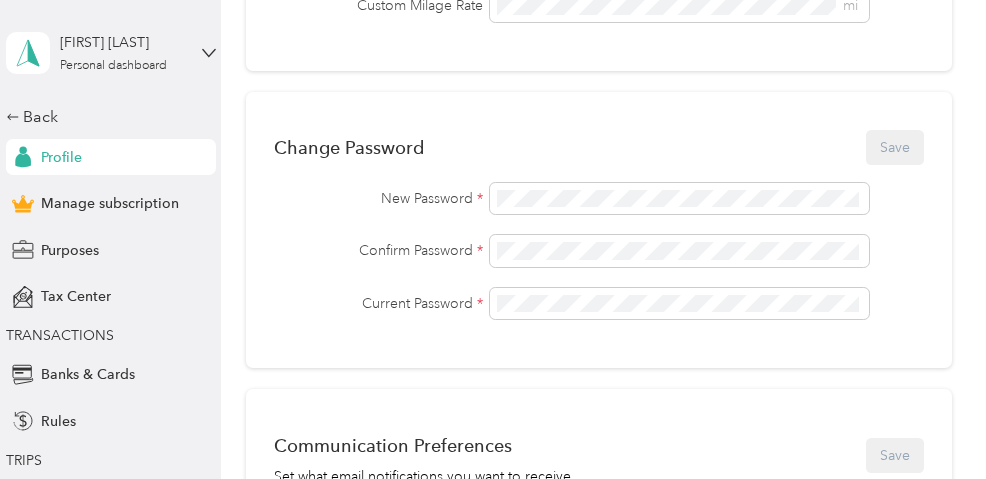 click on "Log out" at bounding box center [152, 164] 